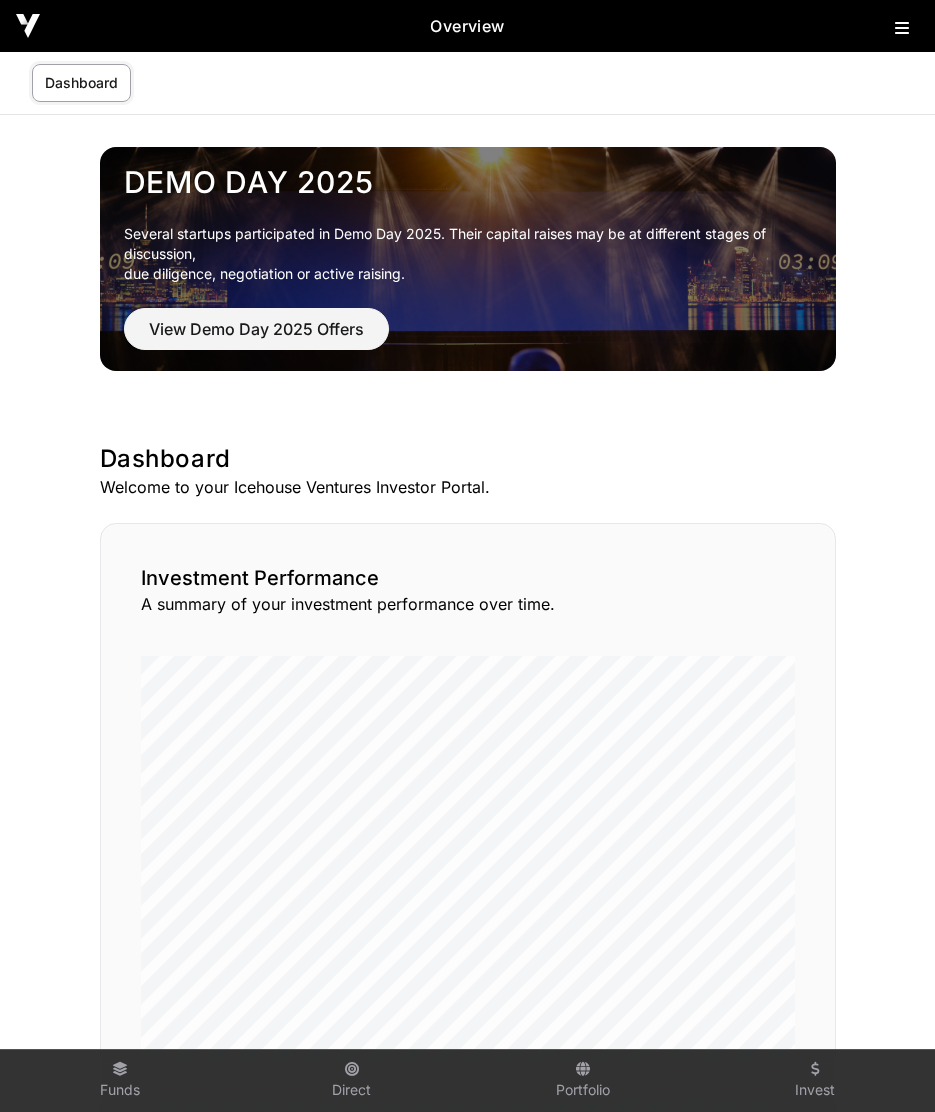 scroll, scrollTop: 0, scrollLeft: 0, axis: both 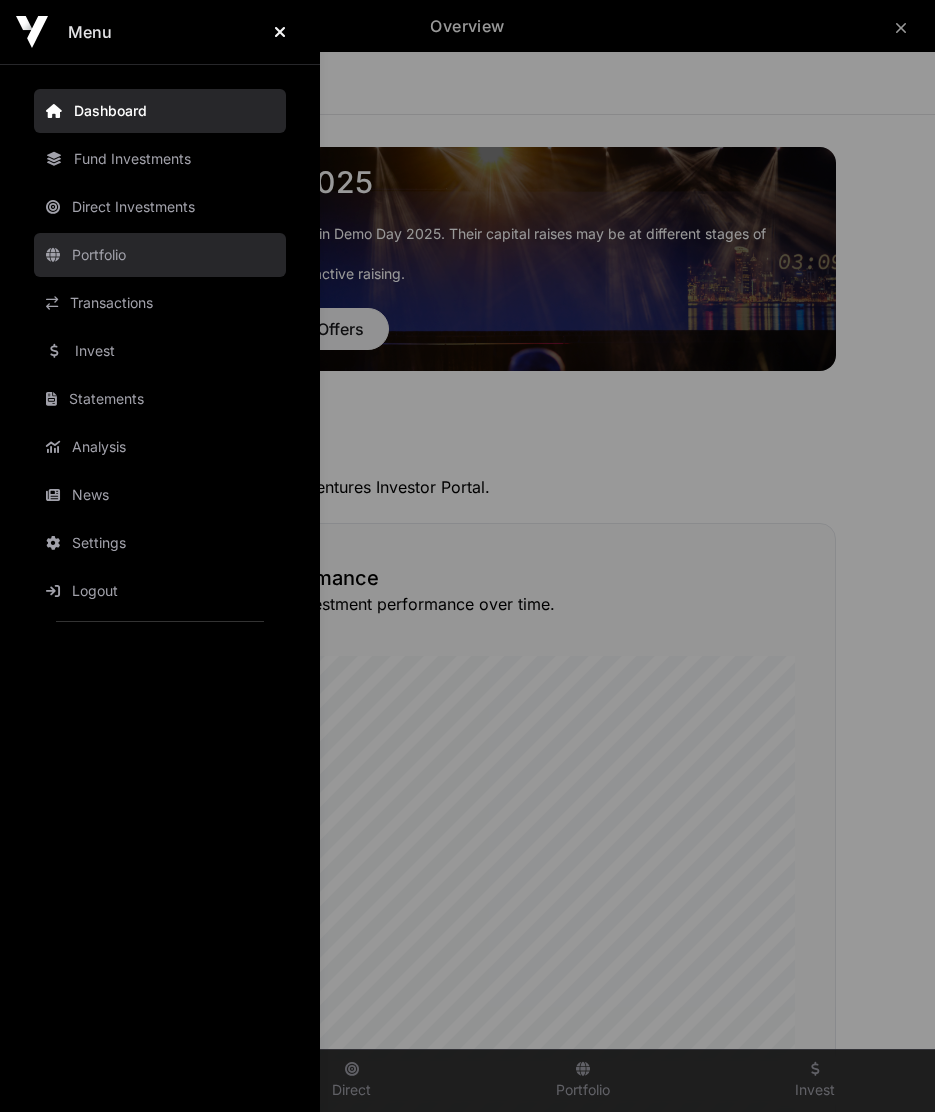 click on "Portfolio" 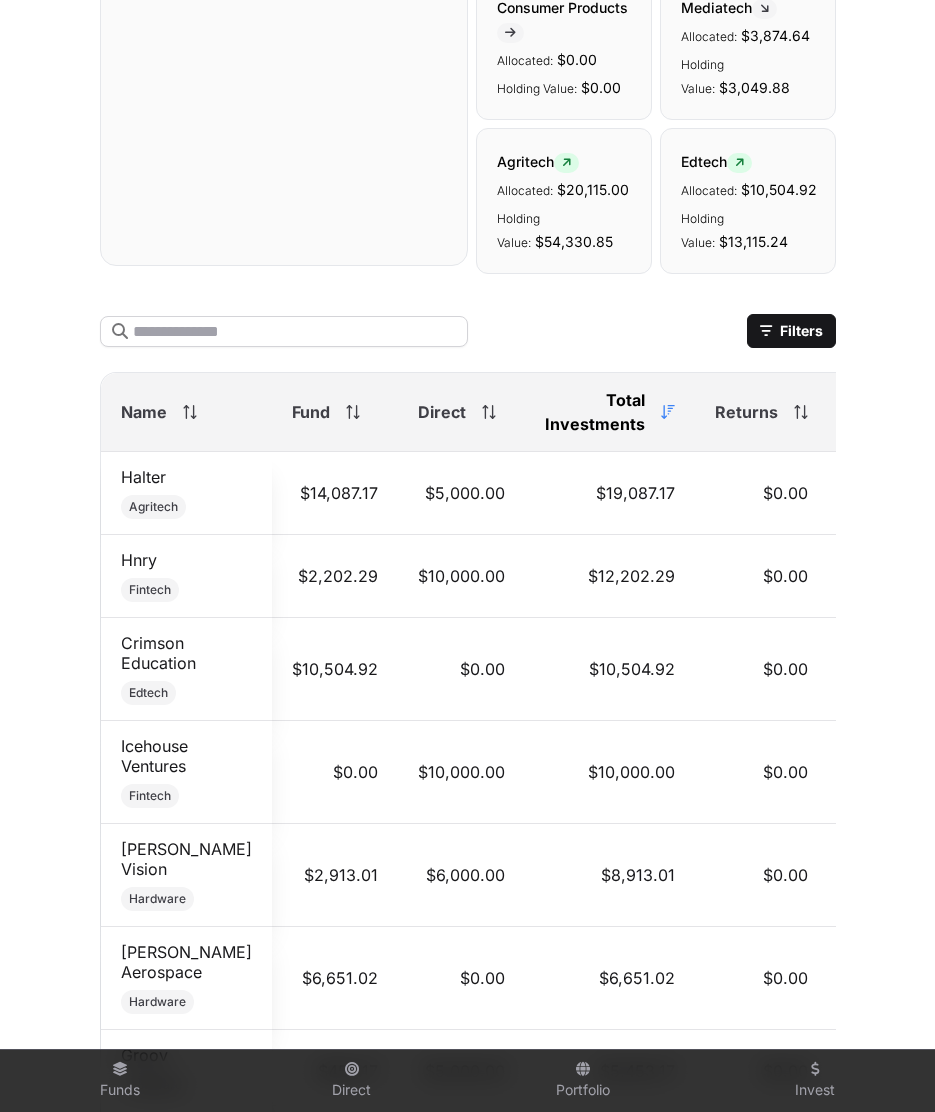 scroll, scrollTop: 1224, scrollLeft: 0, axis: vertical 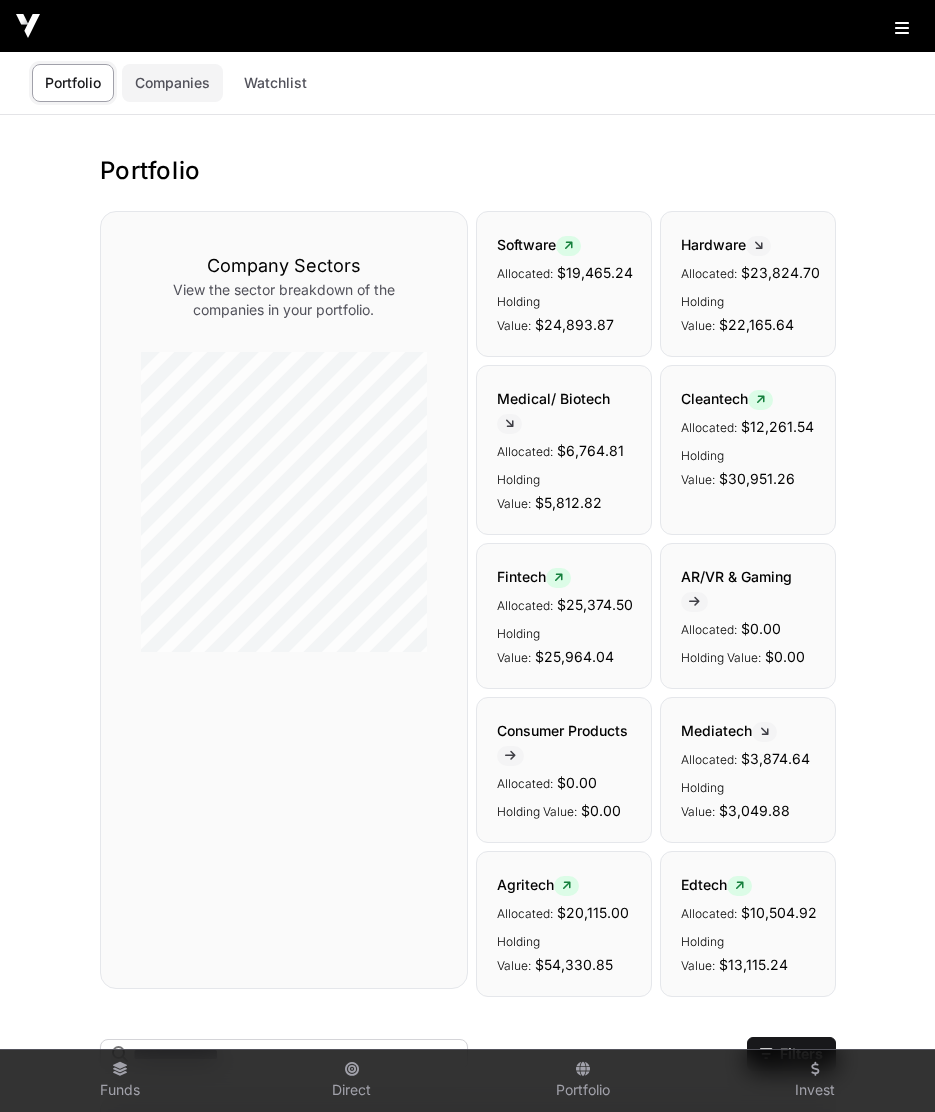 click on "Companies" 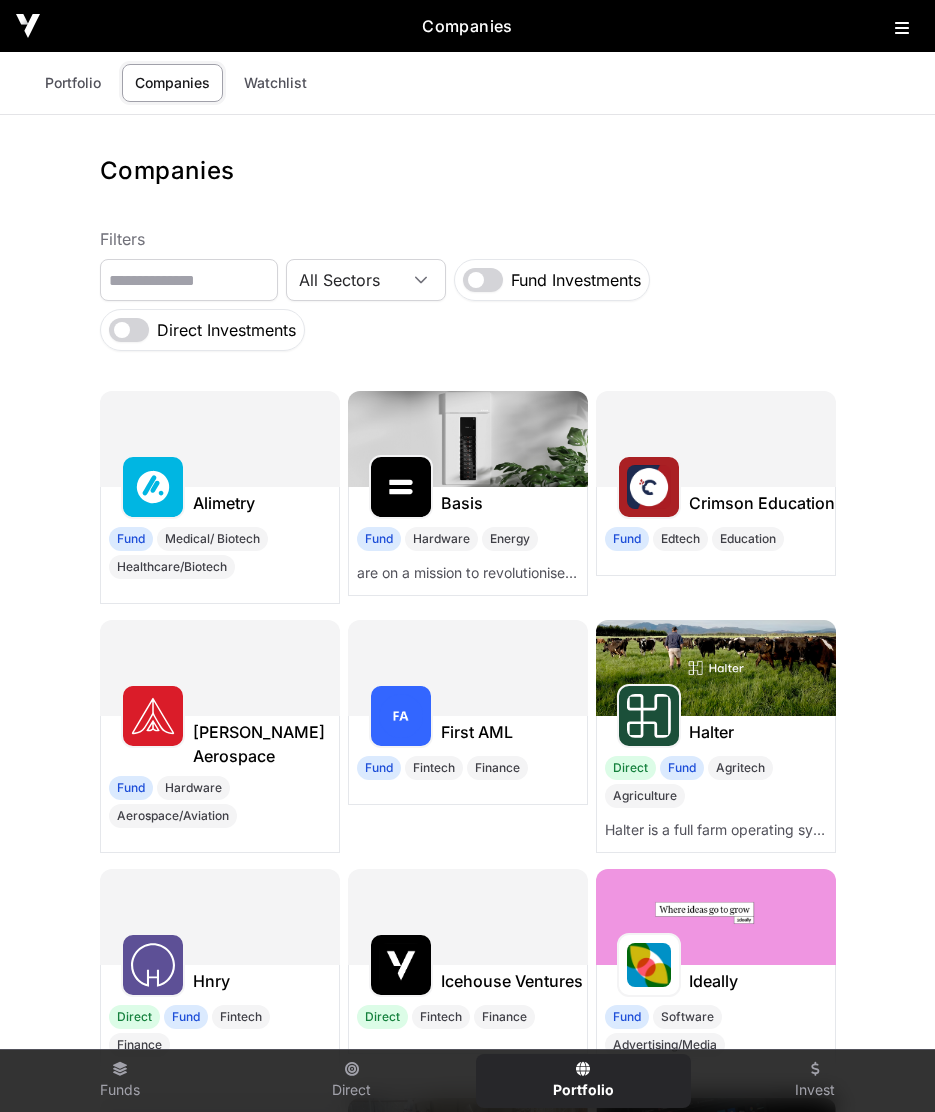 click 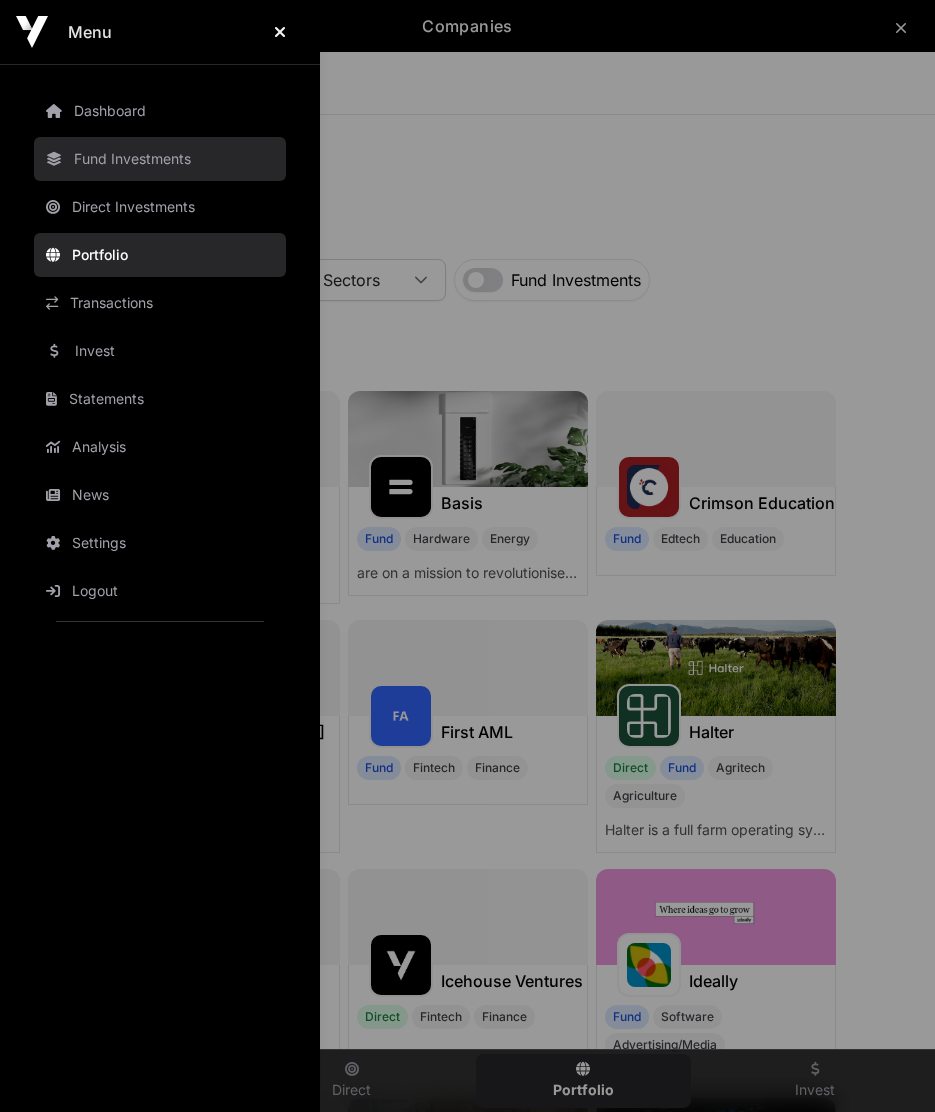 click on "Fund Investments" 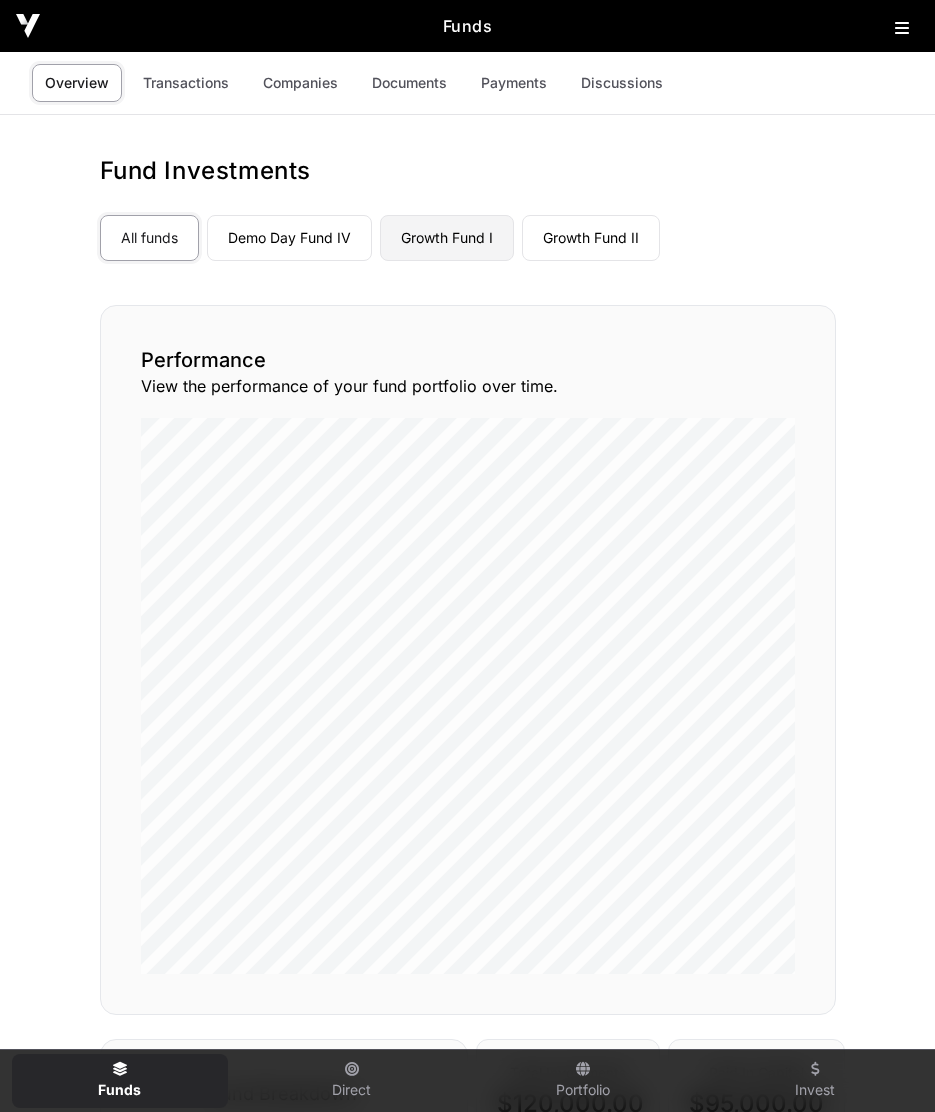 click on "Growth Fund I" 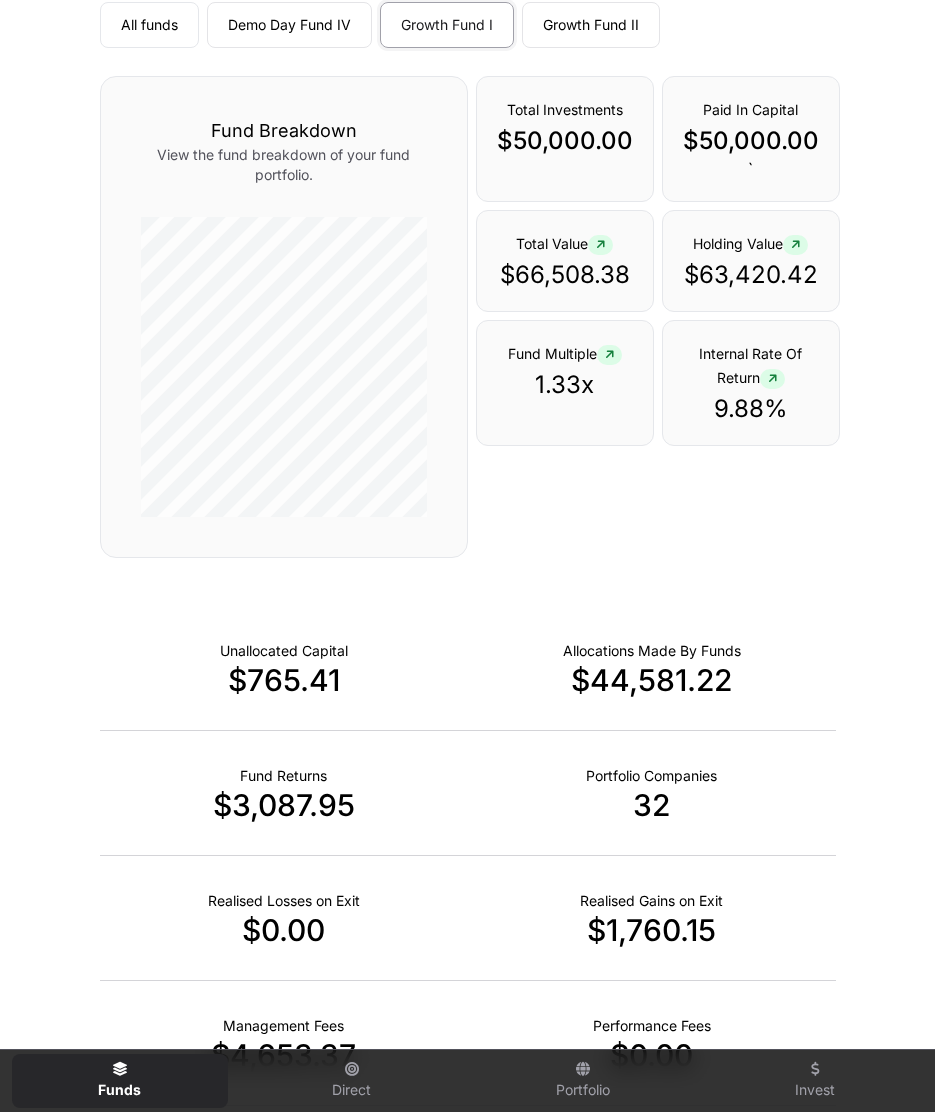 scroll, scrollTop: 0, scrollLeft: 0, axis: both 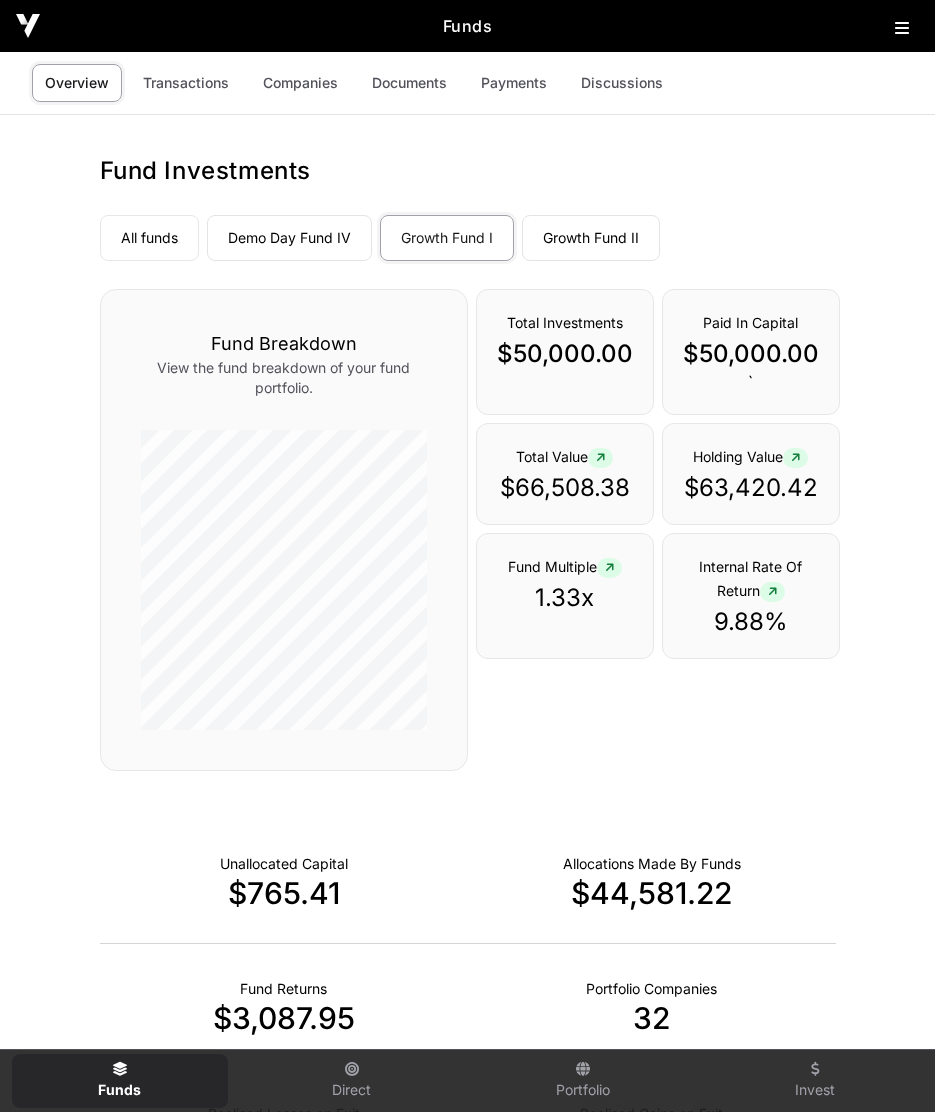 click on "Overview Transactions Companies Documents Payments Discussions" 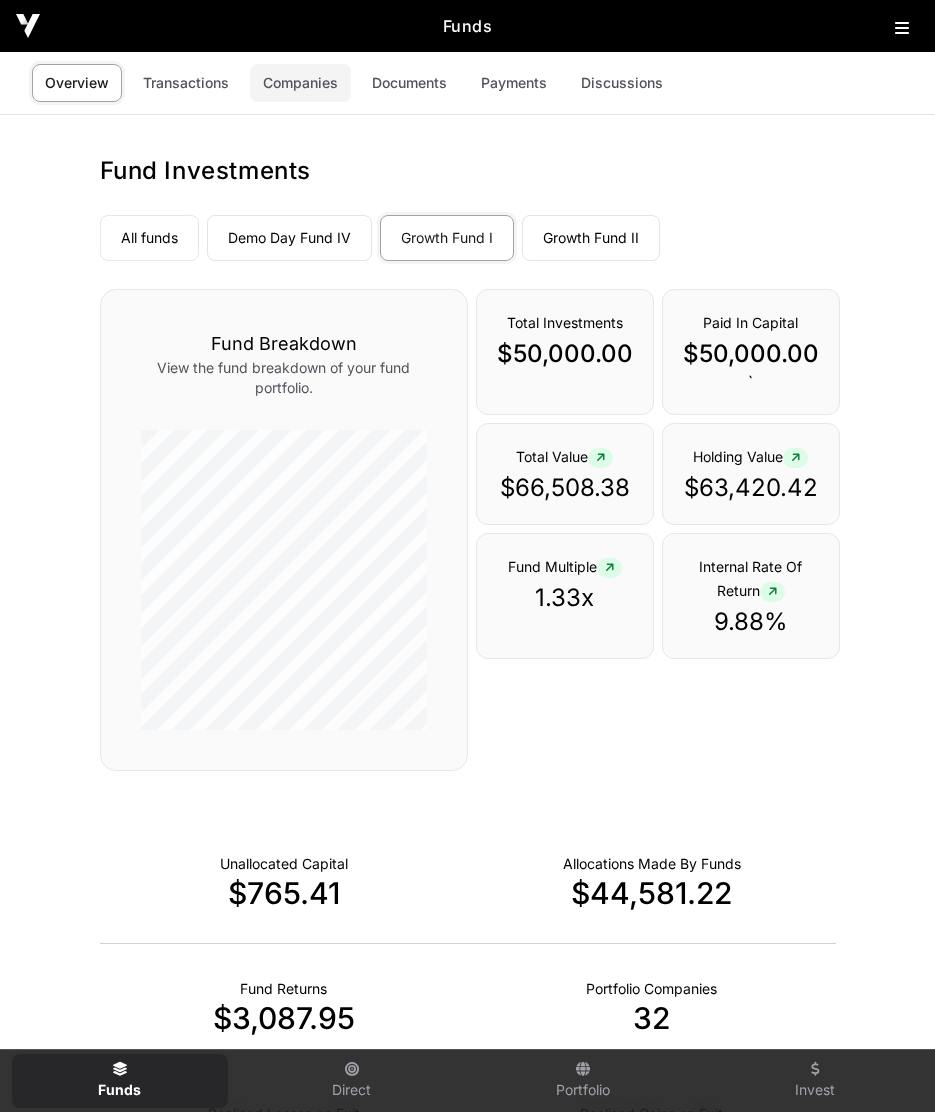 click on "Companies" 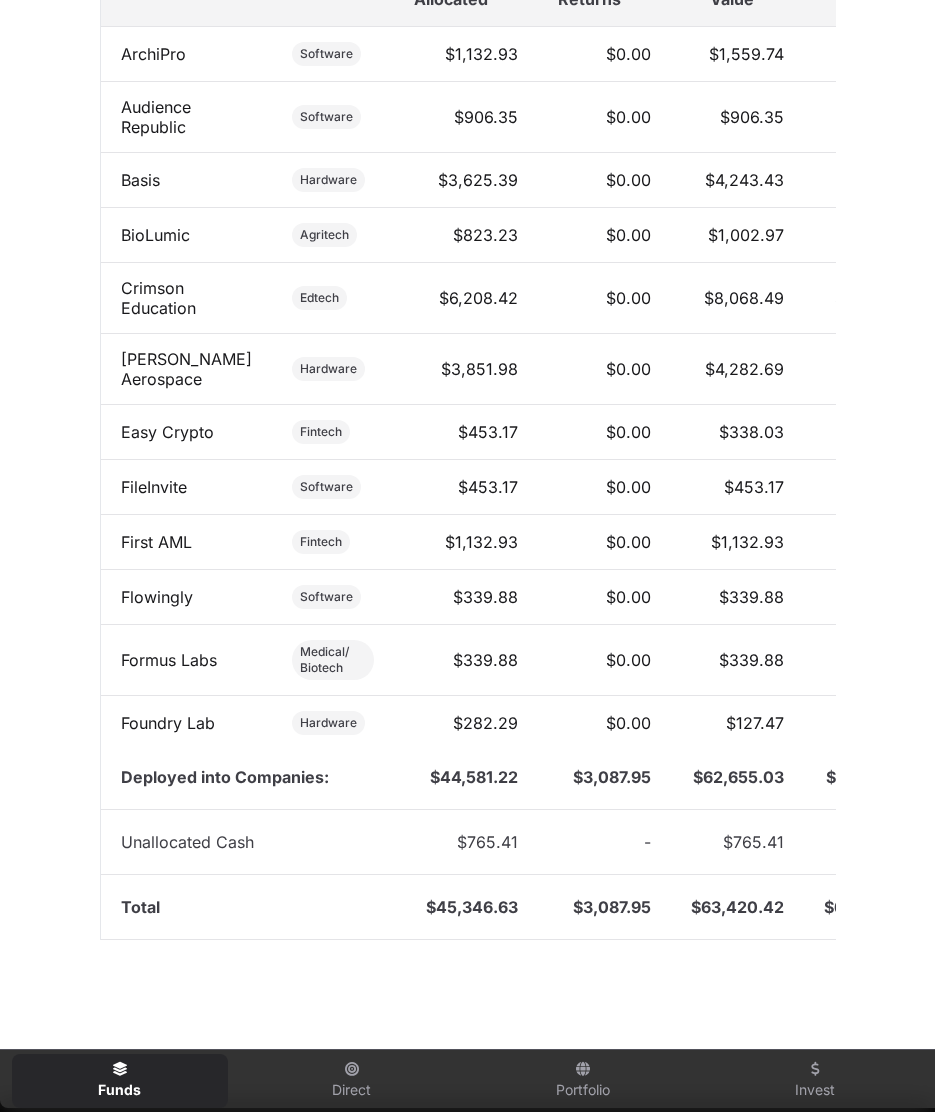 scroll, scrollTop: 1140, scrollLeft: 0, axis: vertical 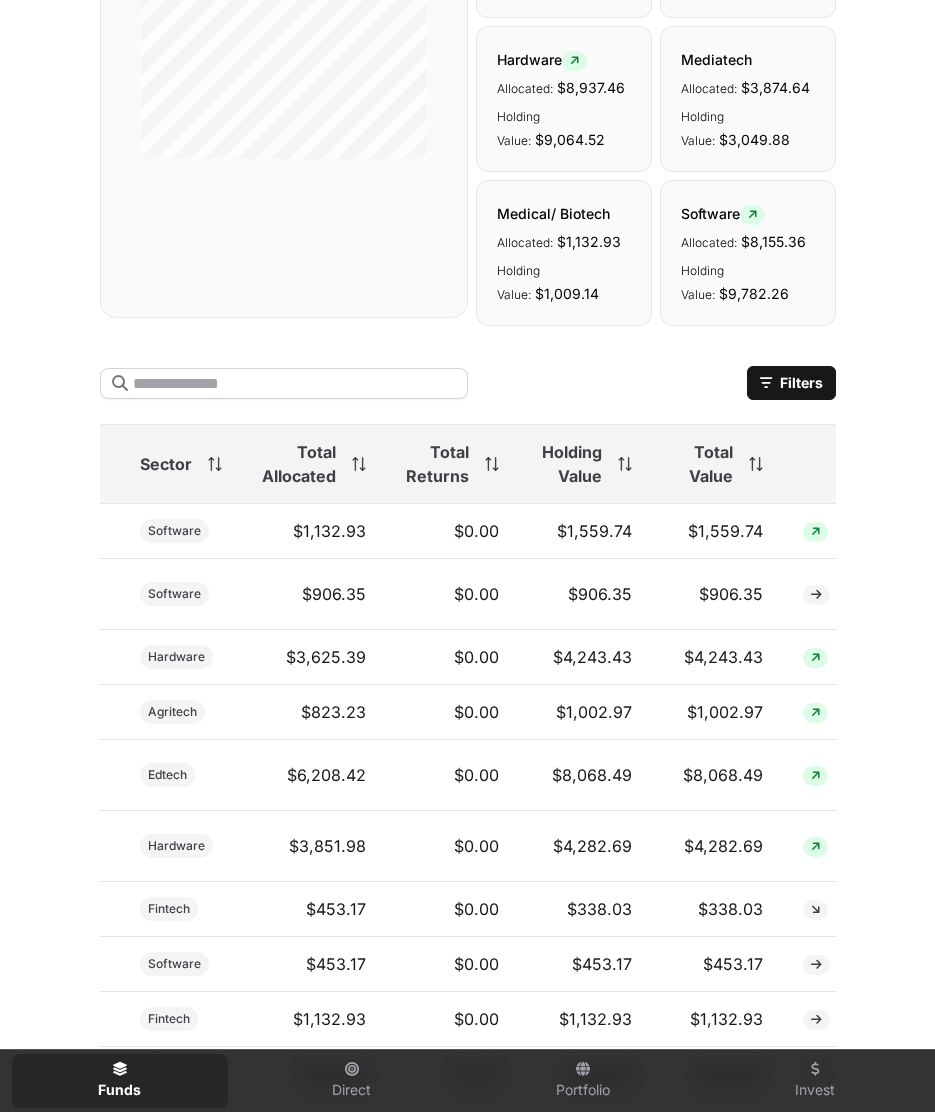 click on "Total Value" 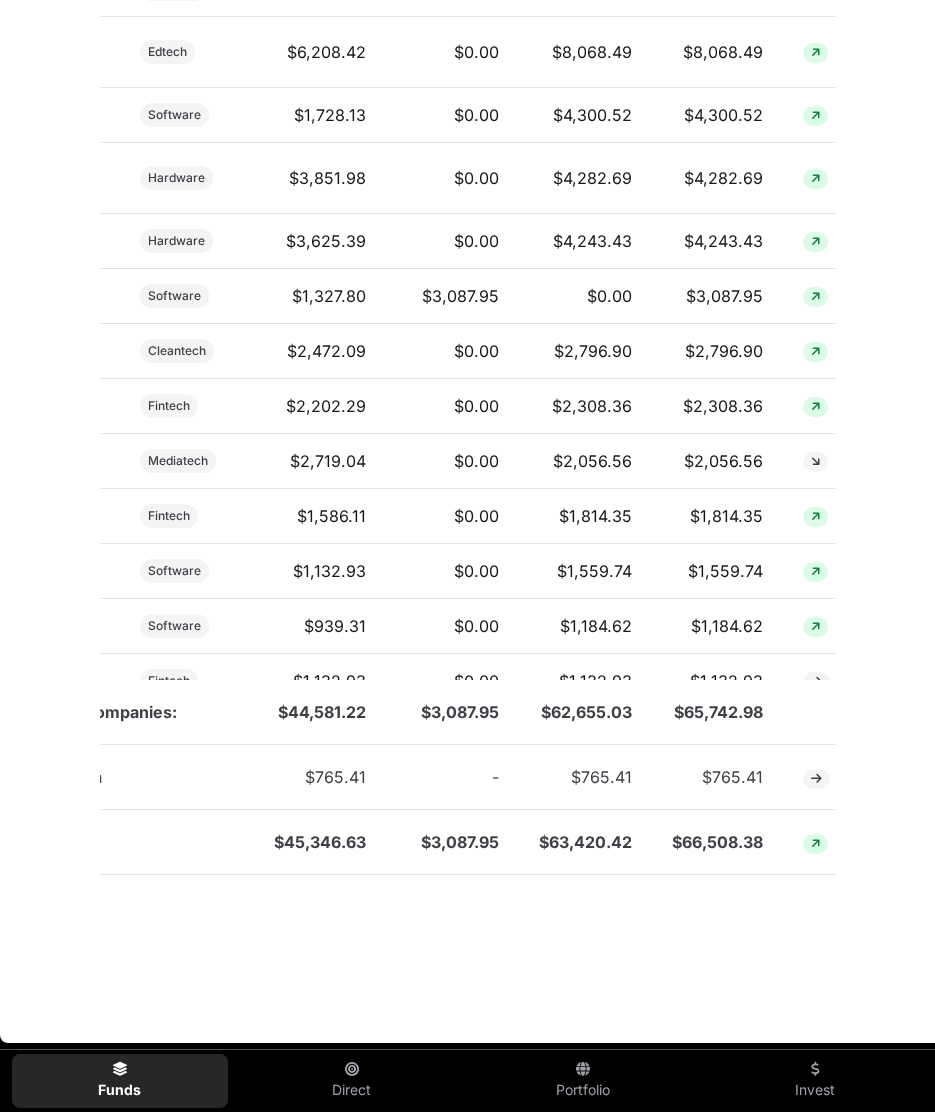 scroll, scrollTop: 1140, scrollLeft: 0, axis: vertical 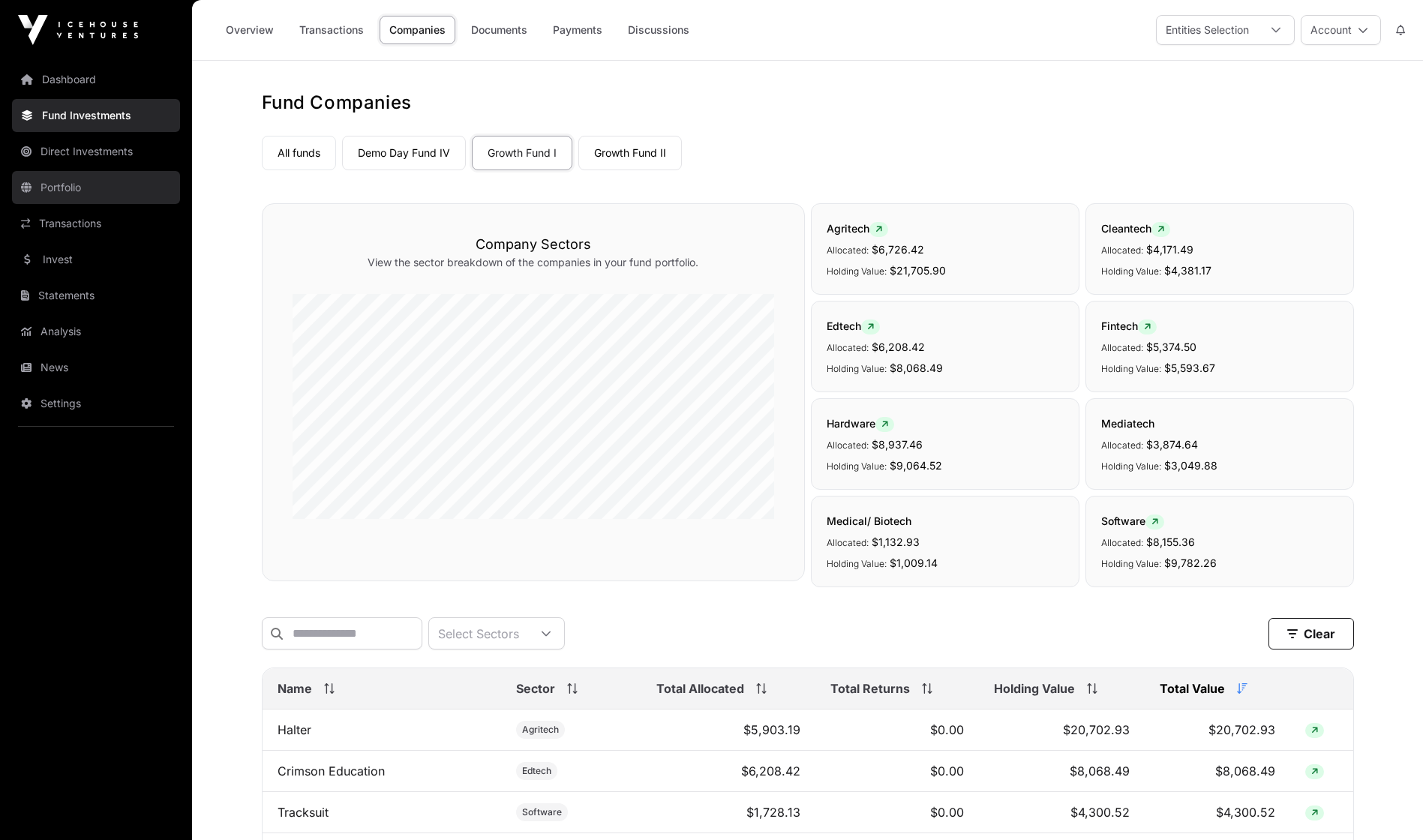 click on "Portfolio" 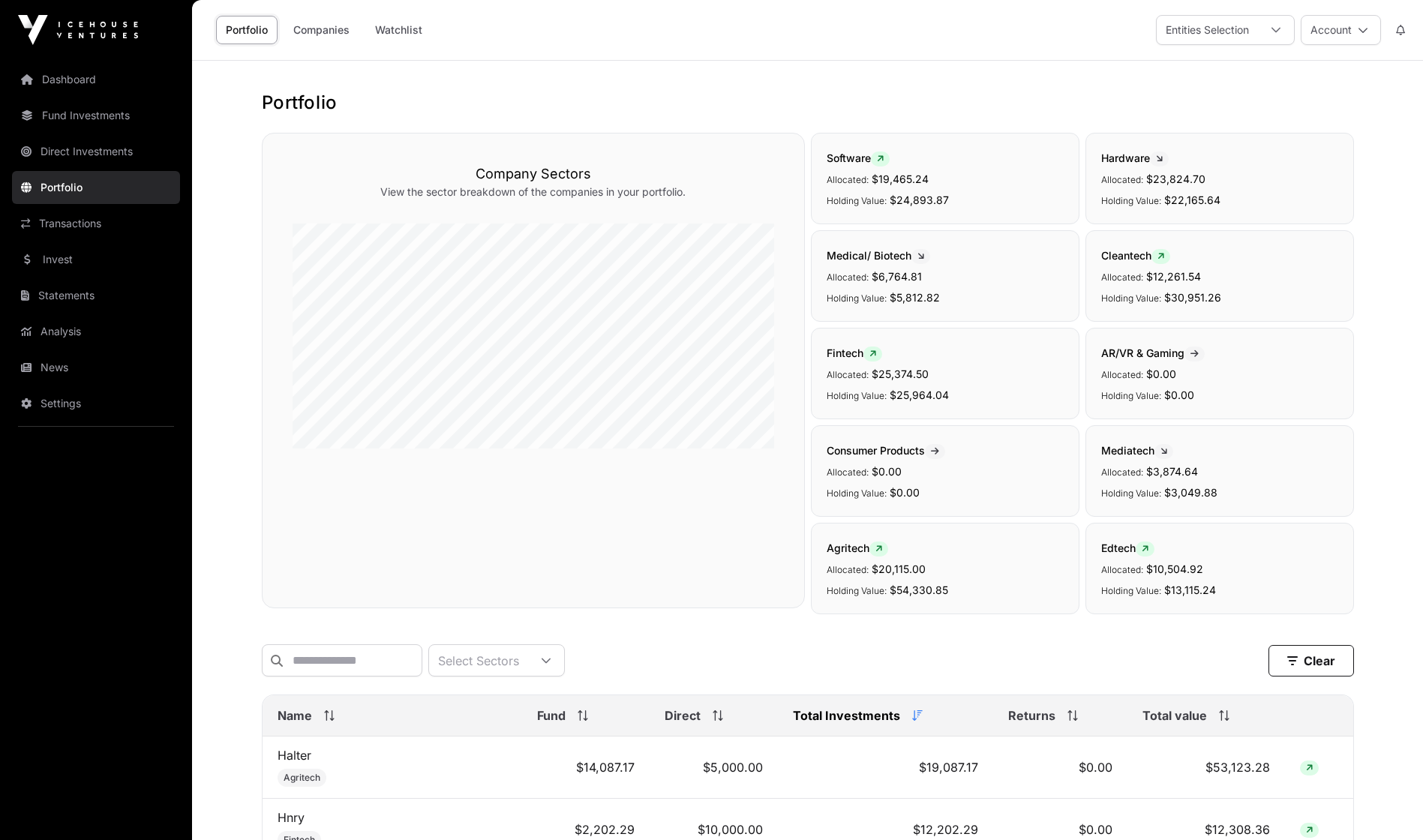 click on "Portfolio   Company Sectors   View the sector breakdown of the companies in your portfolio.  Software  Allocated: $19,465.24 Holding Value: $24,893.87 Hardware  Allocated: $23,824.70 Holding Value: $22,165.64 Medical/ Biotech  Allocated: $6,764.81 Holding Value: $5,812.82 Cleantech  Allocated: $12,261.54 Holding Value: $30,951.26 Fintech  Allocated: $25,374.50 Holding Value: $25,964.04 AR/VR & Gaming  Allocated: $0.00 Holding Value: $0.00 Consumer Products  Allocated: $0.00 Holding Value: $0.00 Mediatech  Allocated: $3,874.64 Holding Value: $3,049.88 Agritech  Allocated: $20,115.00 Holding Value: $54,330.85 Edtech  Allocated: $10,504.92 Holding Value: $13,115.24 Select Sectors  Clear   Filters  Name Fund Direct Total Investments Returns Total value   Halter    Agritech $14,087.17 $5,000.00 $19,087.17 $0.00 $53,123.28 Hnry    Fintech $2,202.29 $10,000.00 $12,202.29 $0.00 $12,308.36 Crimson Education    Edtech $10,504.92 $0.00 $10,504.92 $0.00 $13,115.24 Icehouse Ventures    Fintech $0.00 $10,000.00 $10,000.00" 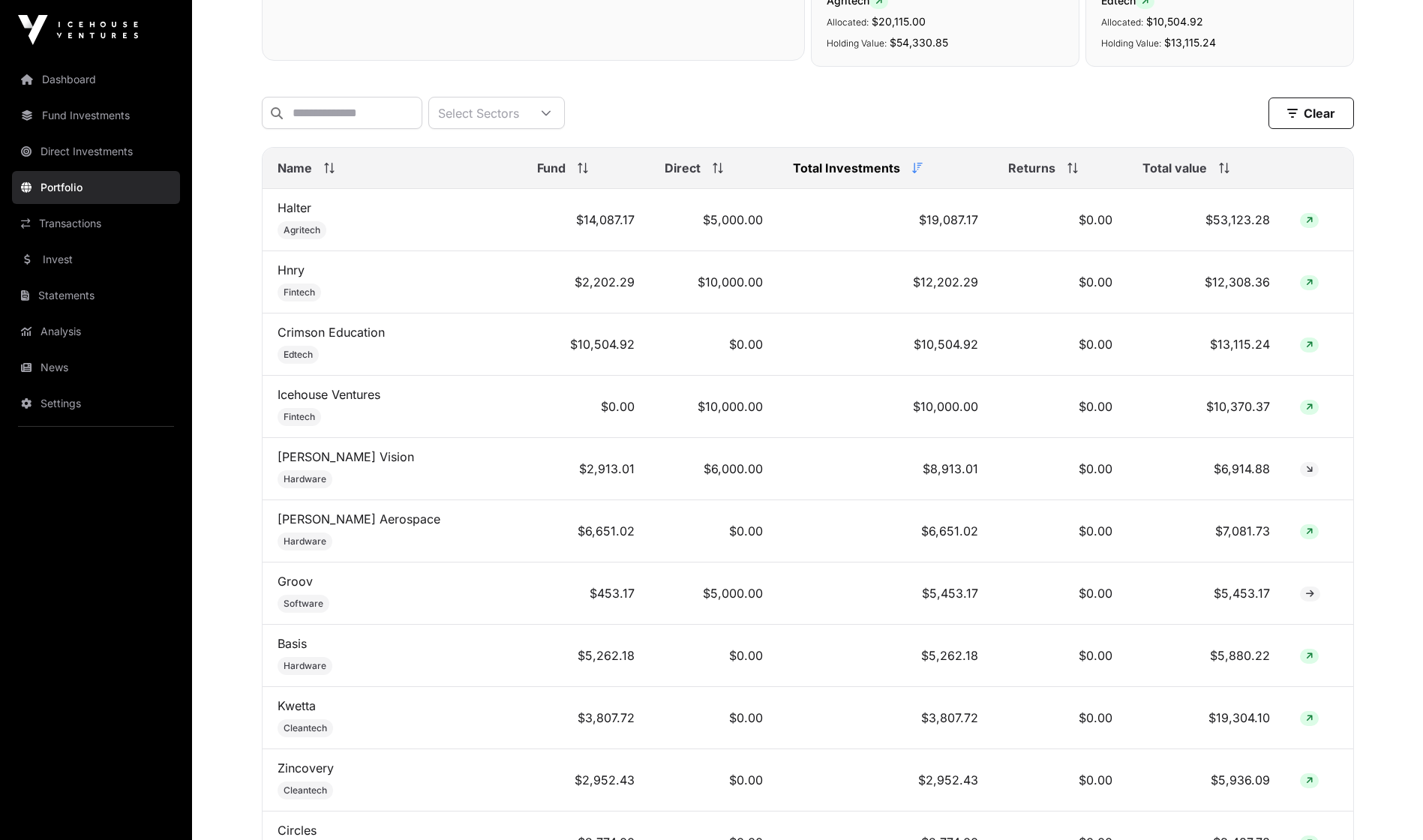 scroll, scrollTop: 541, scrollLeft: 0, axis: vertical 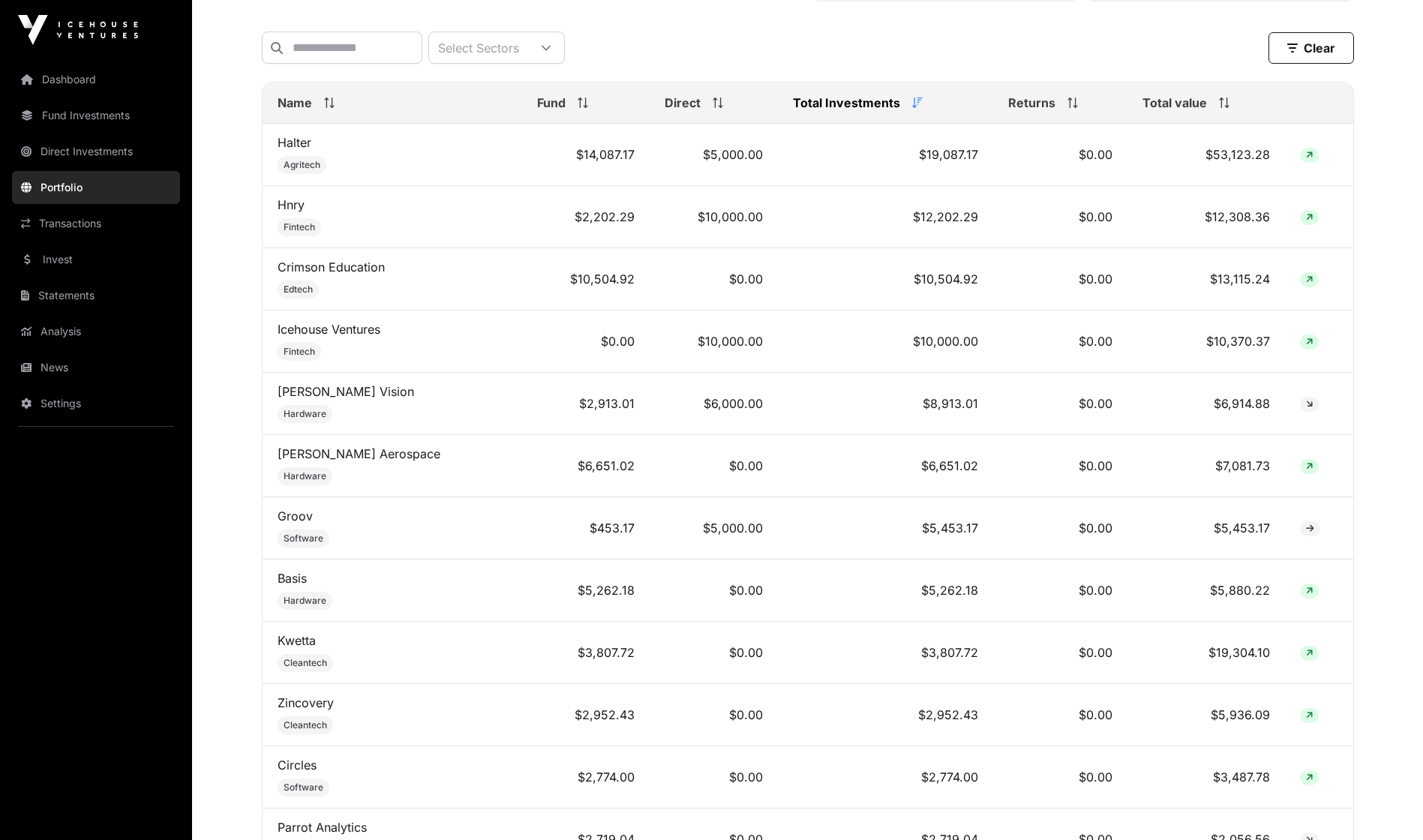 click on "Total value" 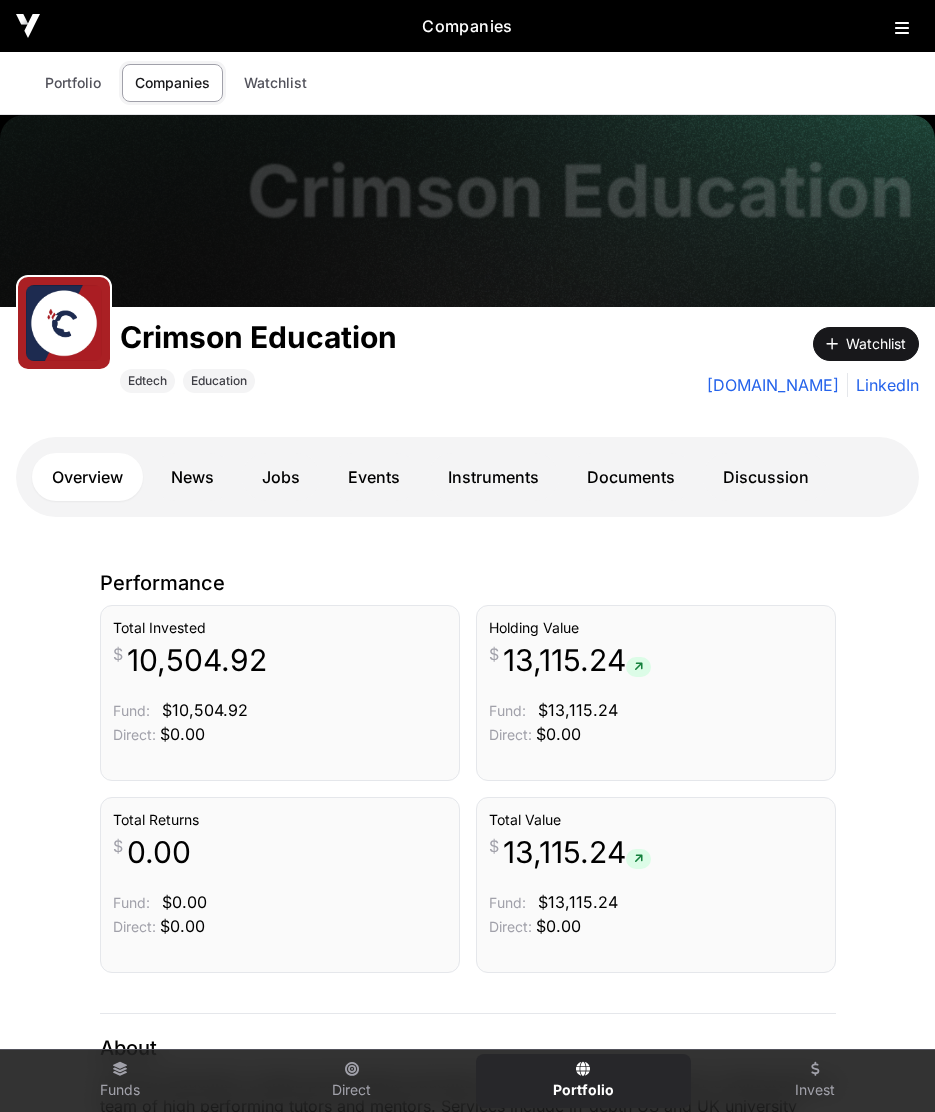 scroll, scrollTop: 0, scrollLeft: 0, axis: both 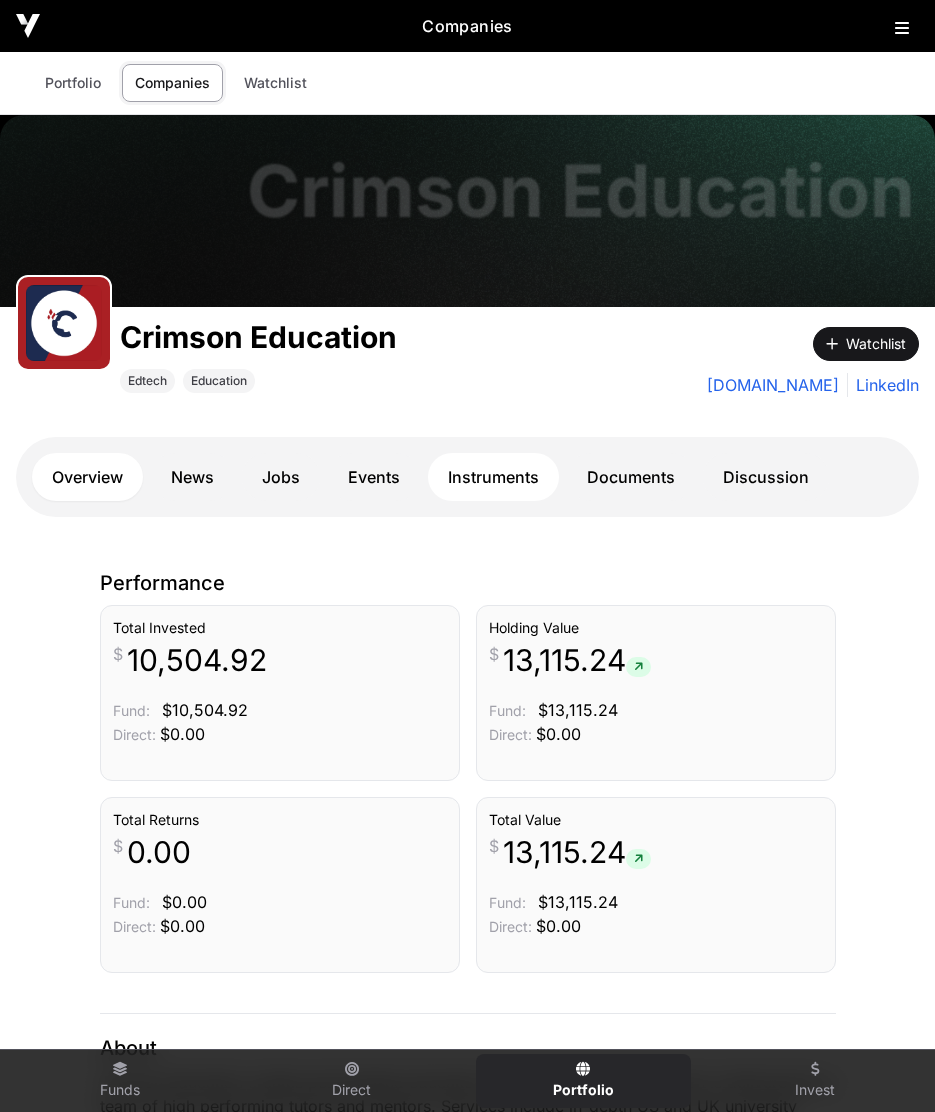 click on "Instruments" 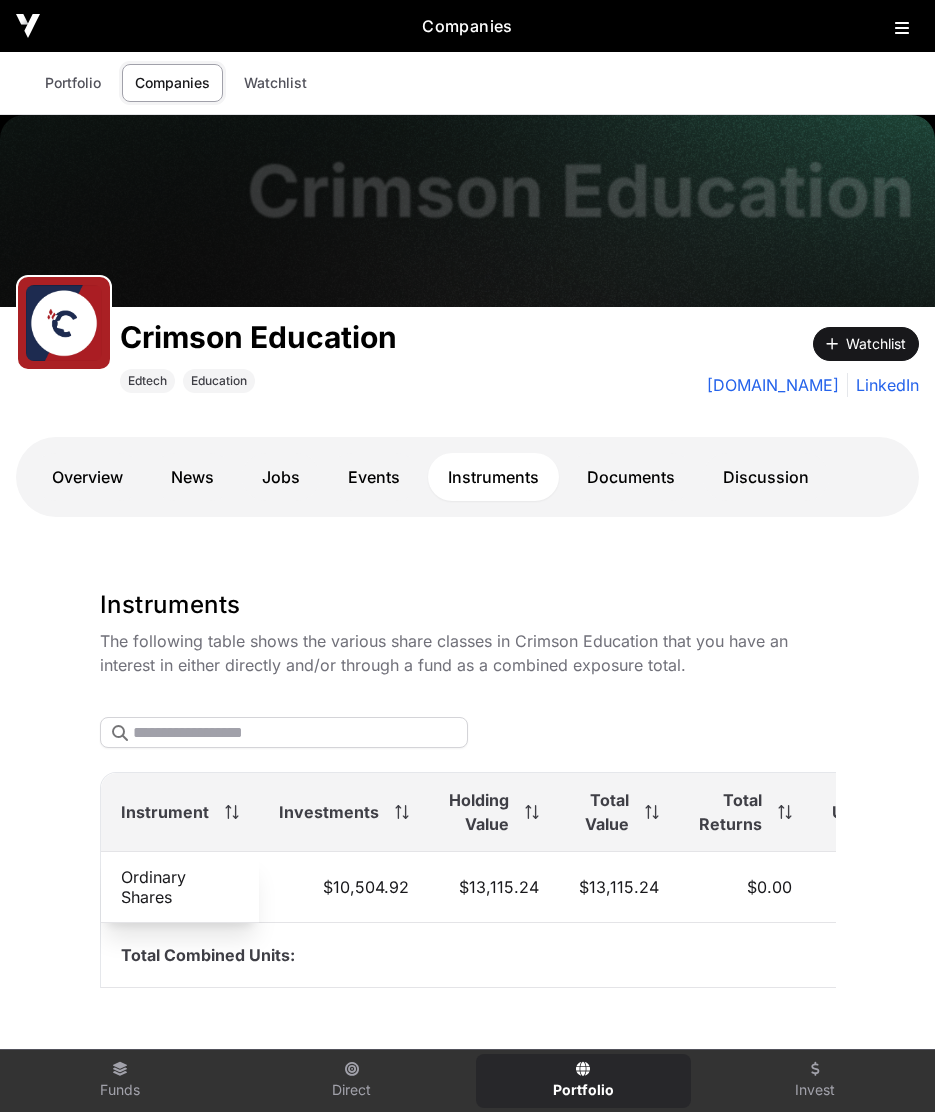 scroll, scrollTop: 0, scrollLeft: 148, axis: horizontal 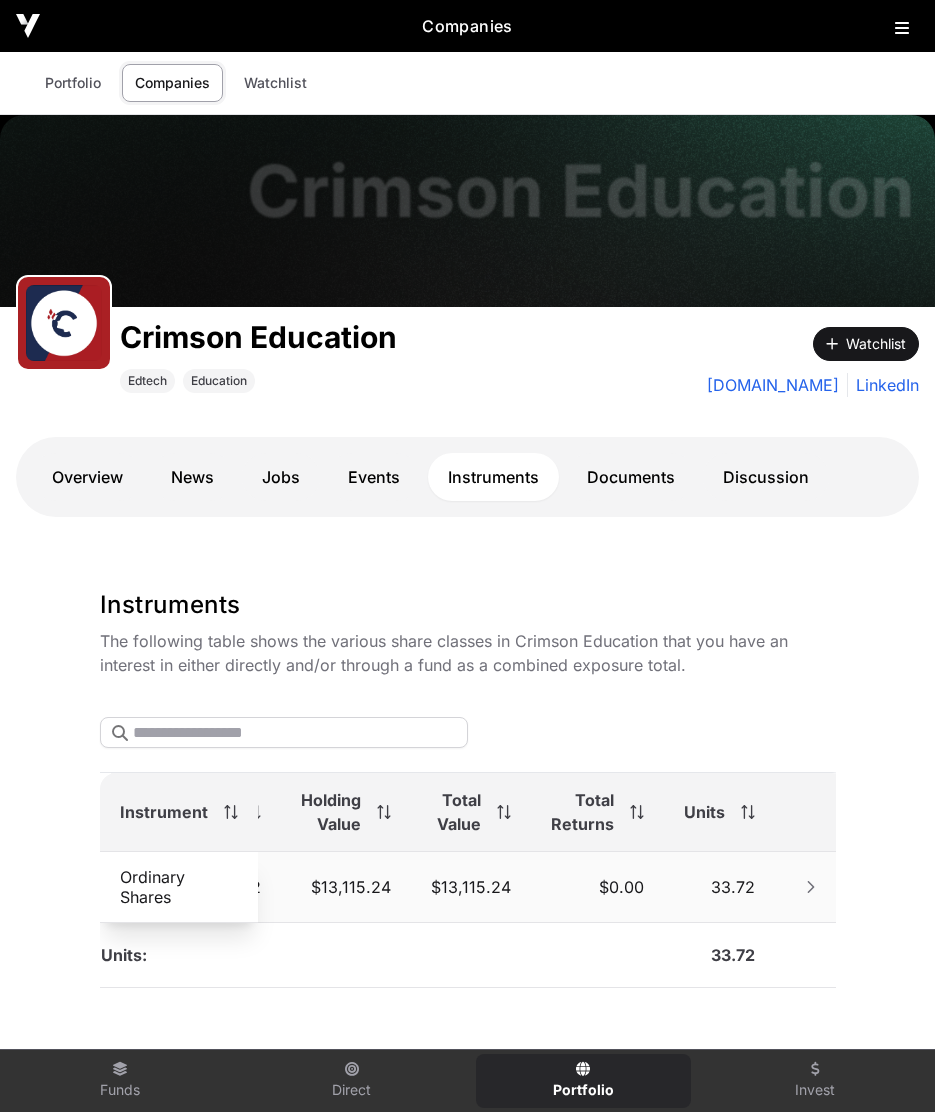 click 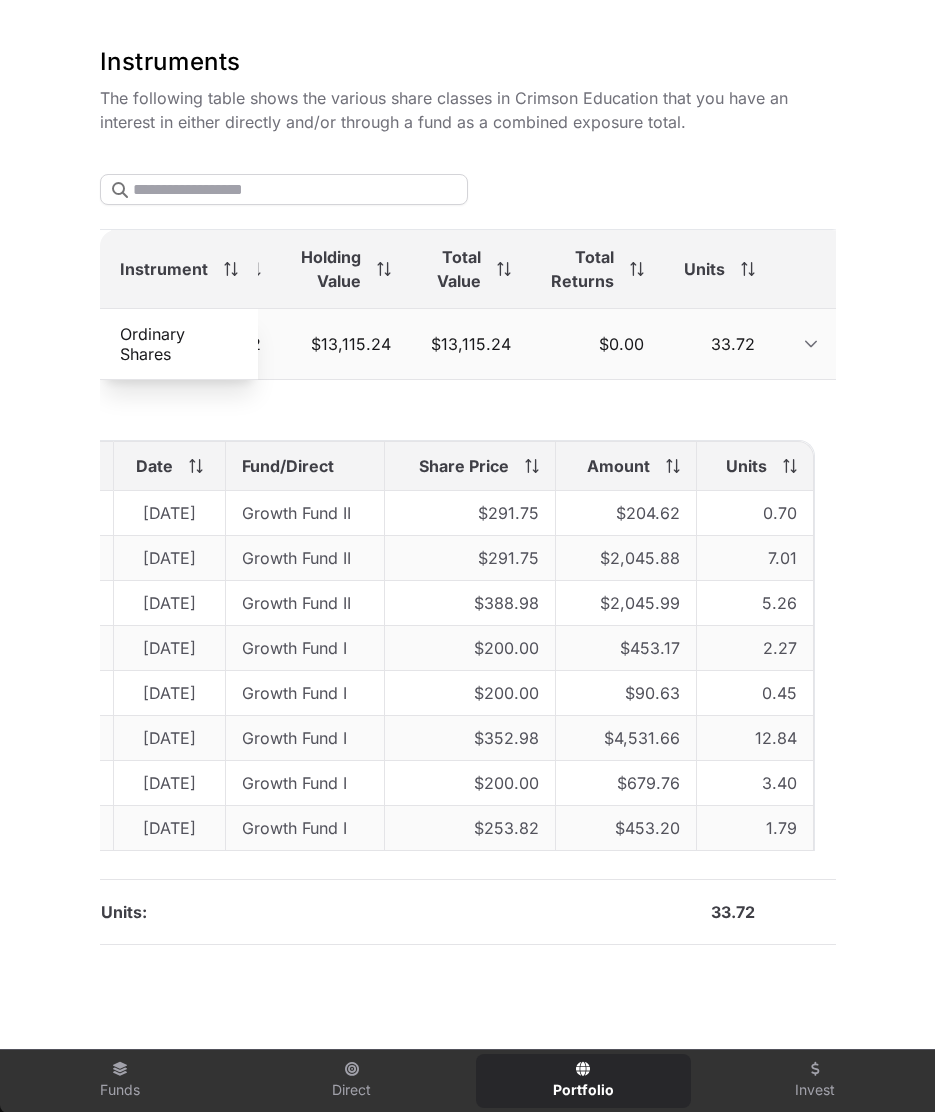 scroll, scrollTop: 545, scrollLeft: 0, axis: vertical 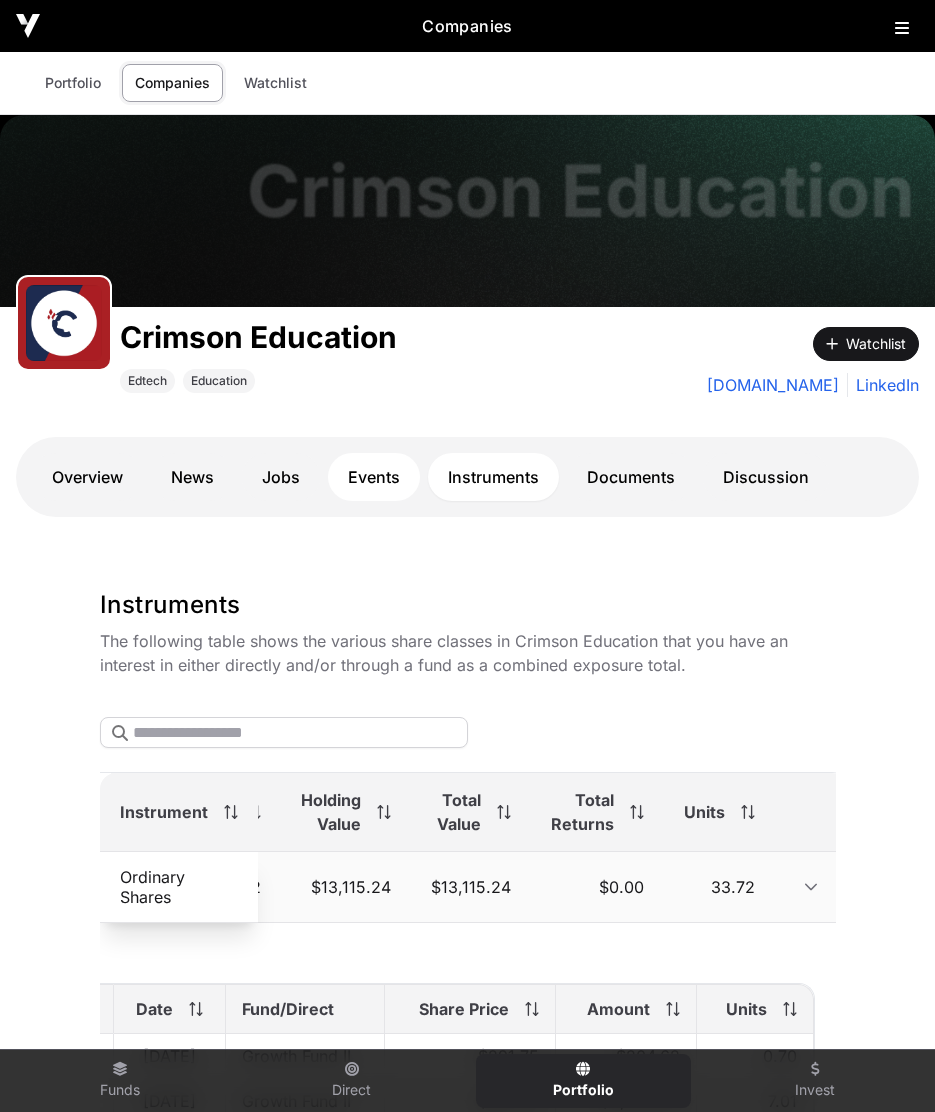 click on "Events" 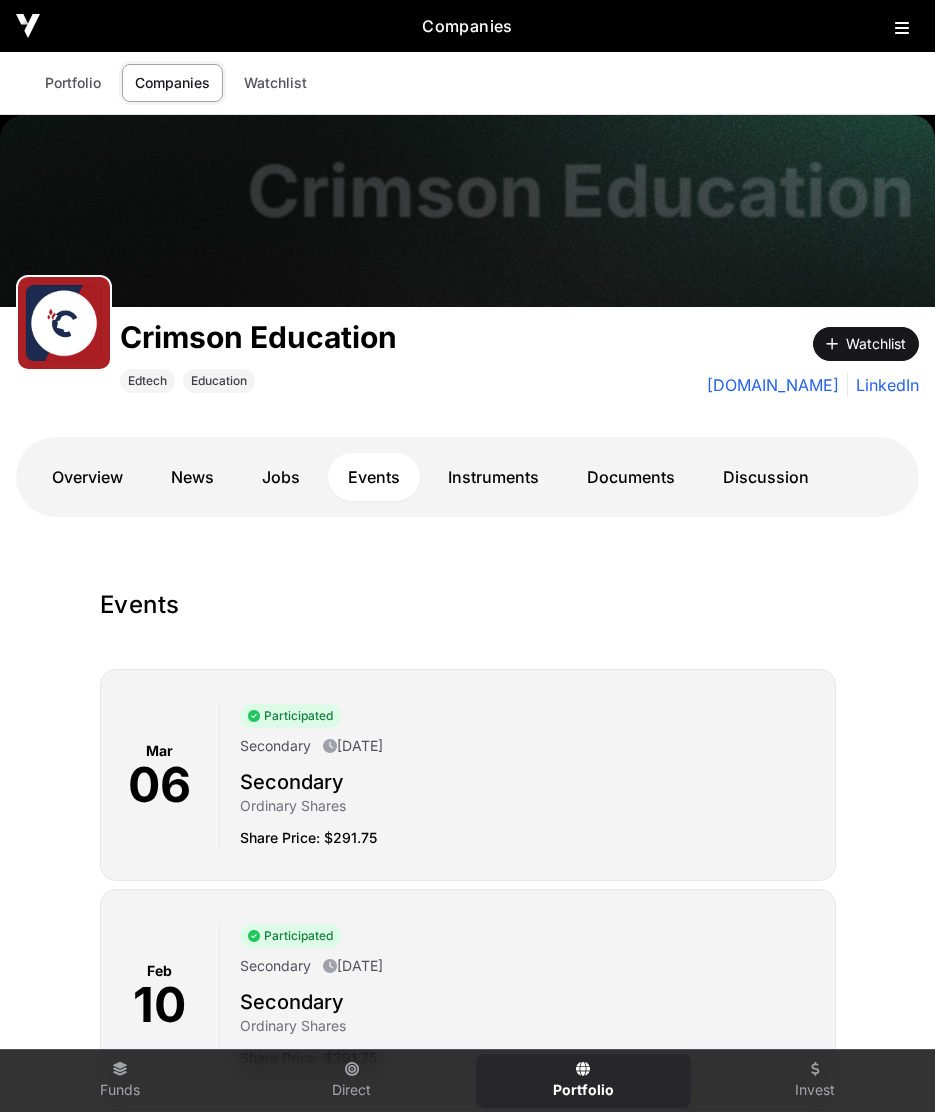 click 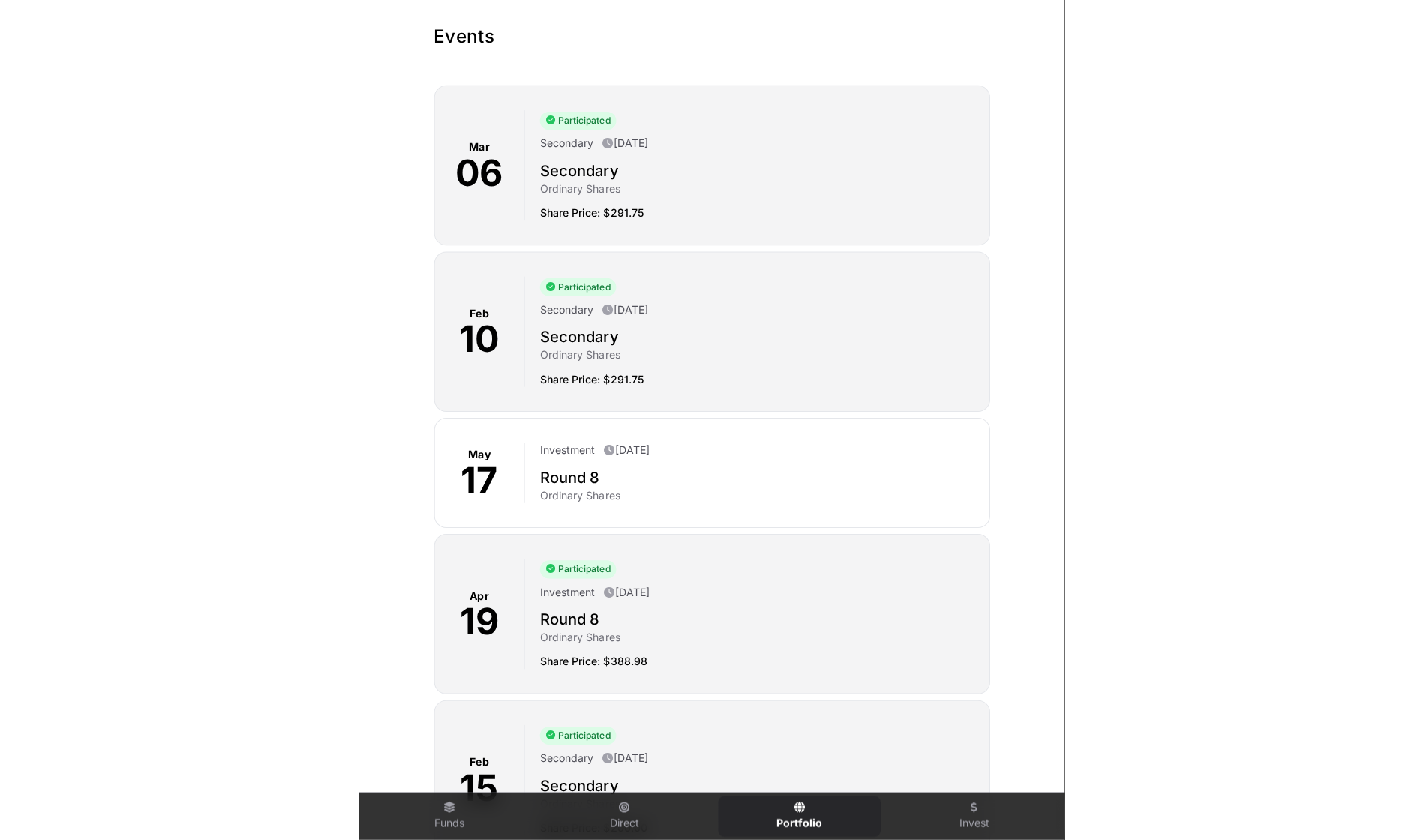scroll, scrollTop: 0, scrollLeft: 0, axis: both 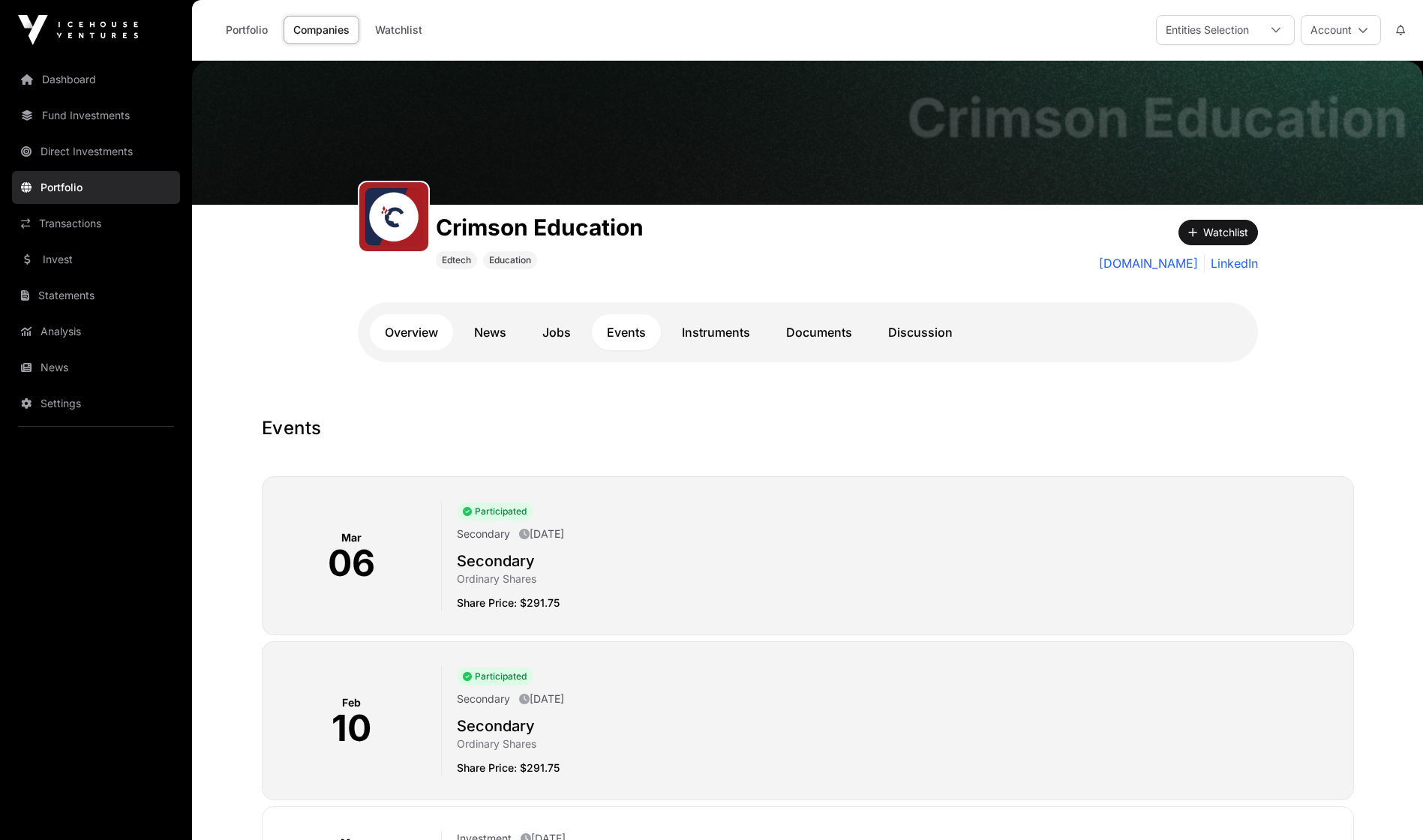 click on "Overview" 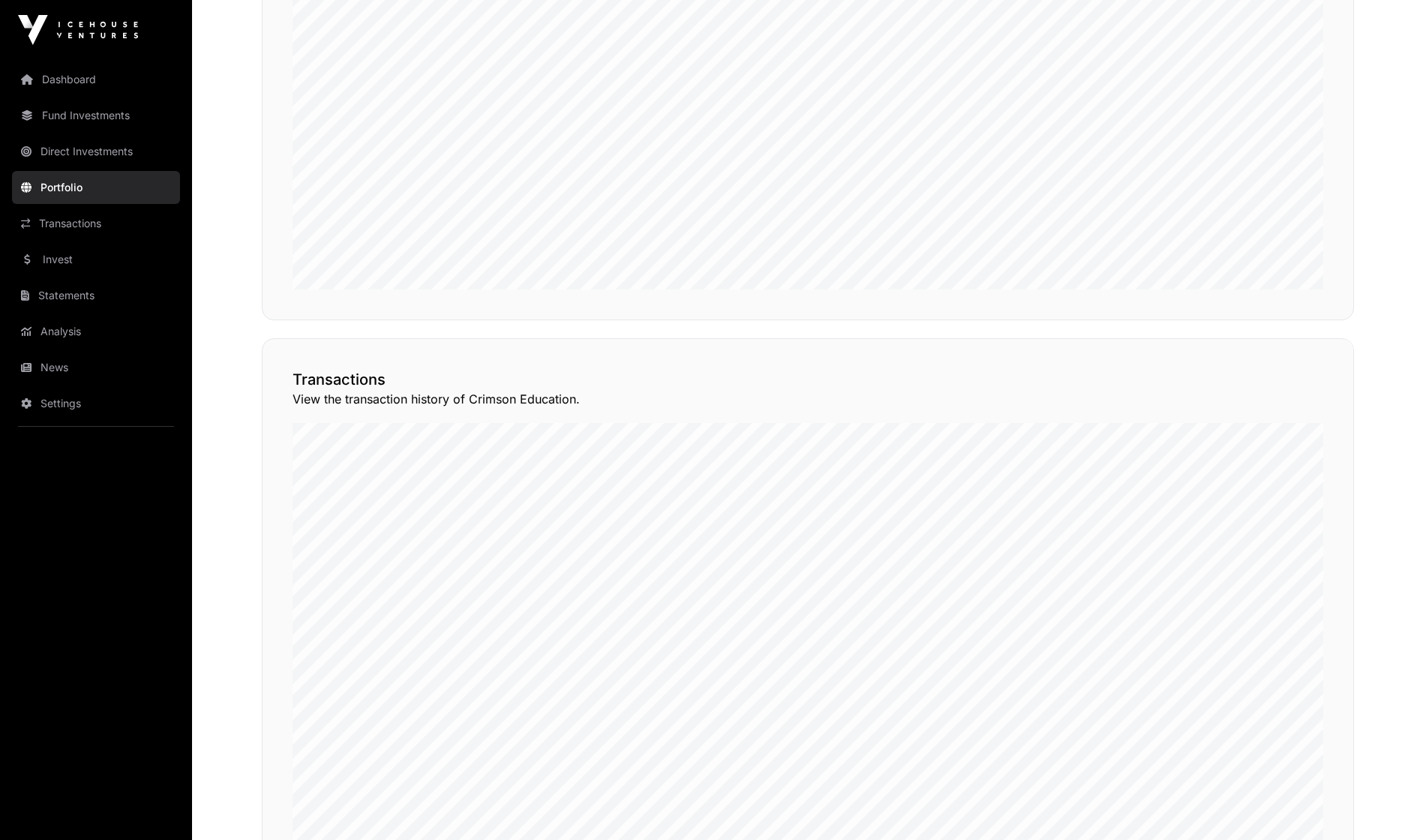 scroll, scrollTop: 1136, scrollLeft: 0, axis: vertical 